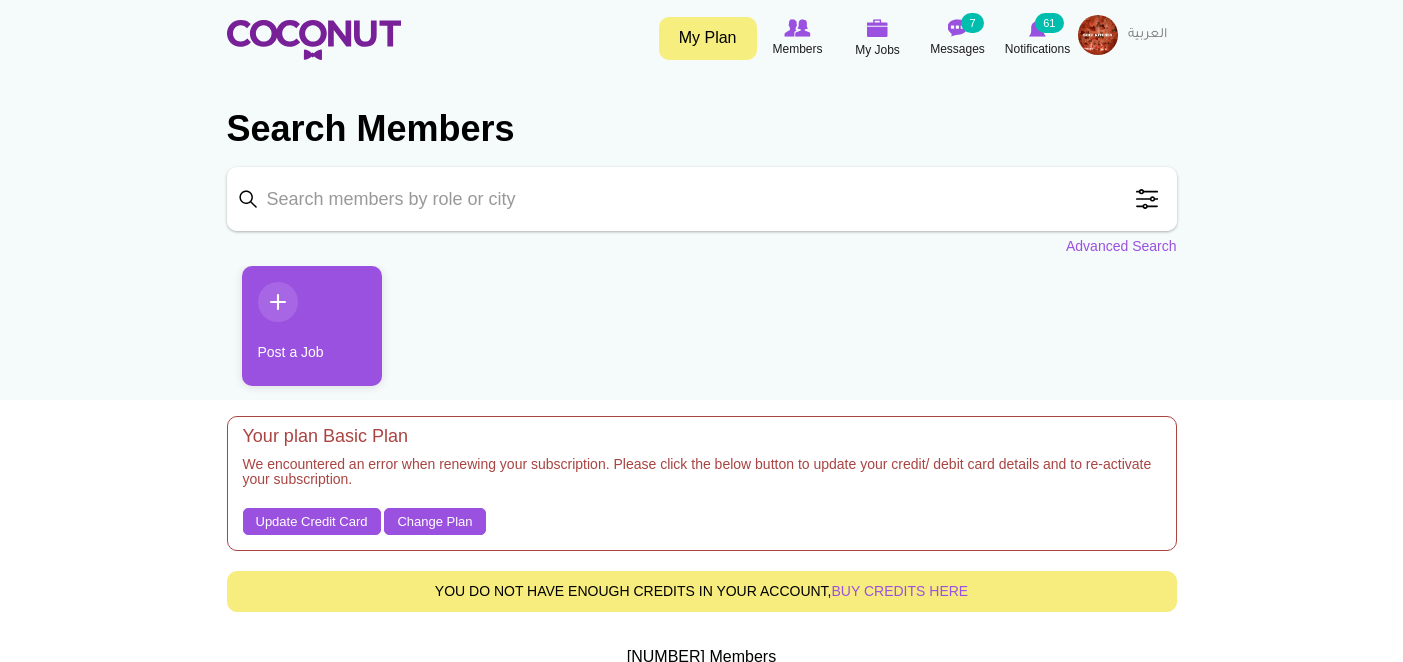 scroll, scrollTop: 0, scrollLeft: 0, axis: both 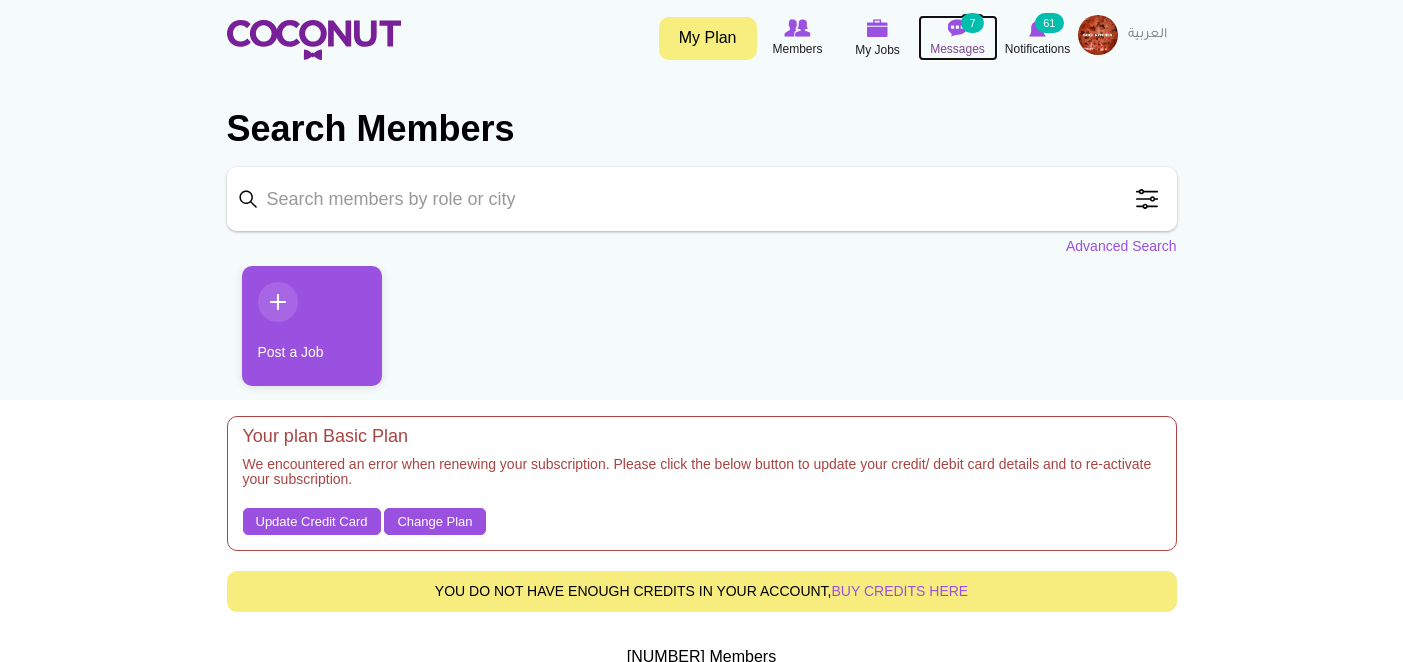click on "7" at bounding box center [972, 23] 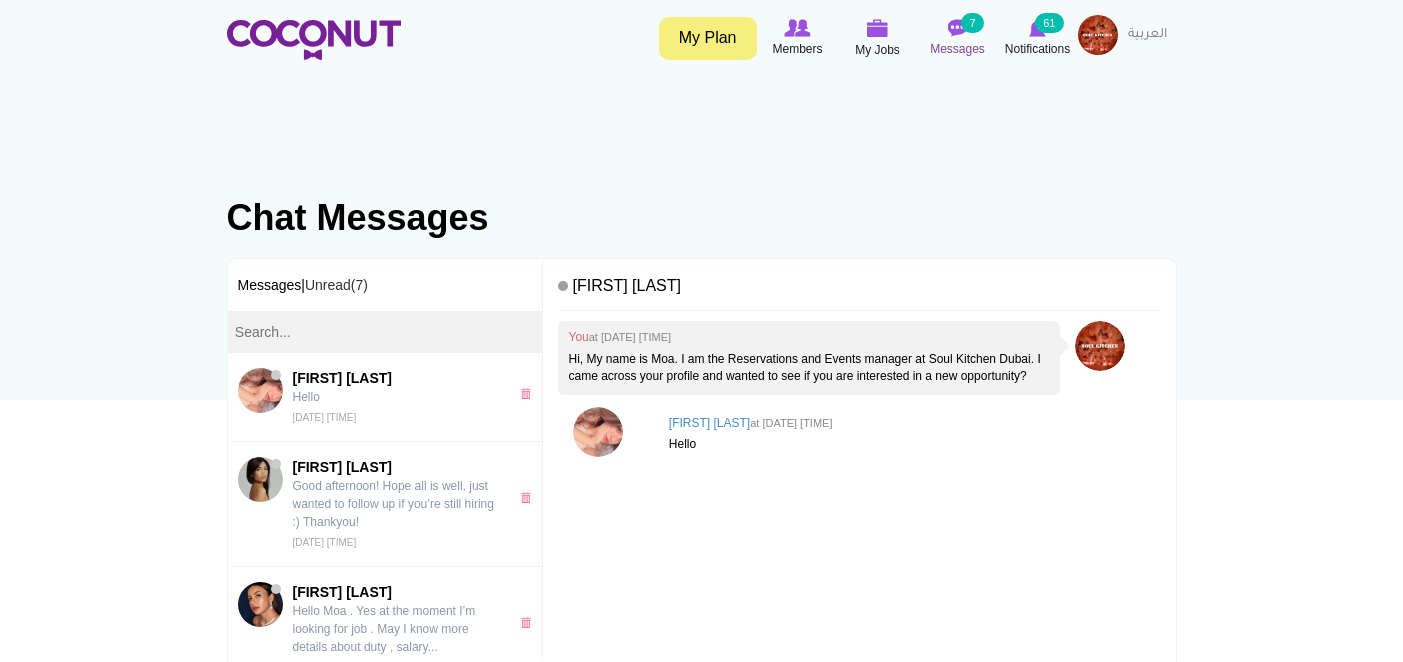 scroll, scrollTop: 0, scrollLeft: 0, axis: both 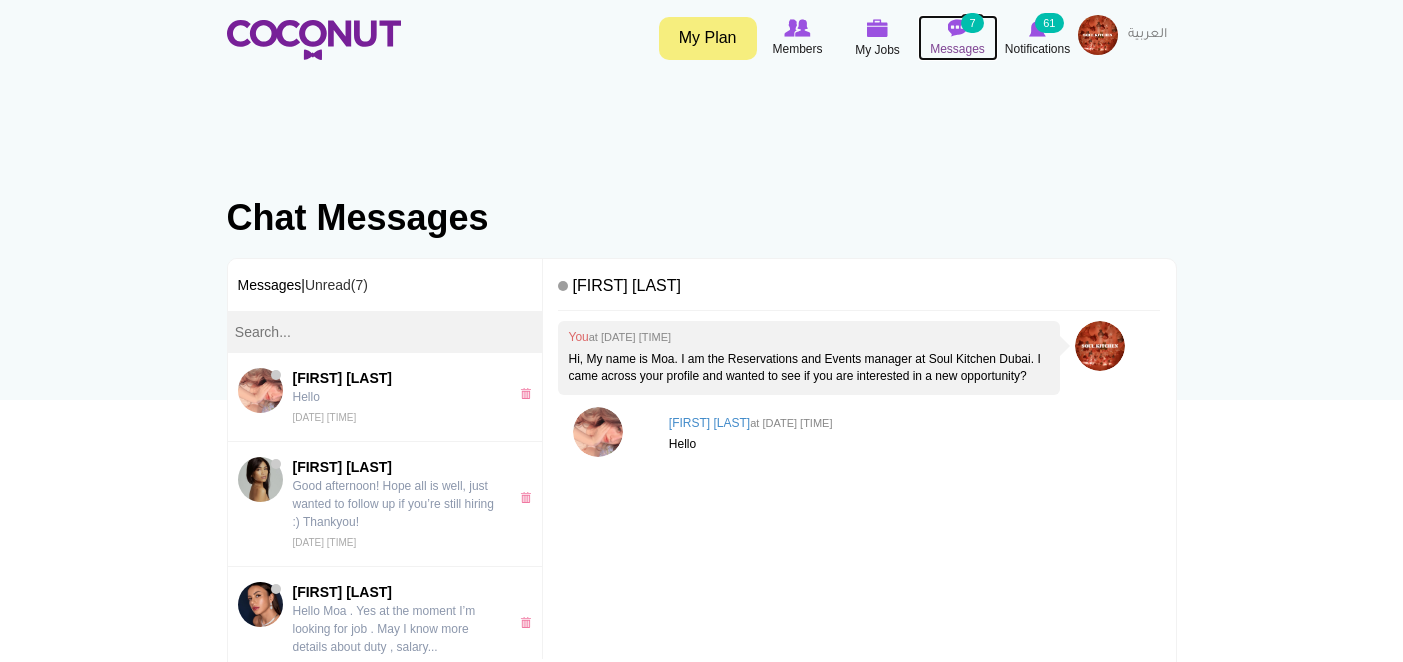 click at bounding box center [958, 28] 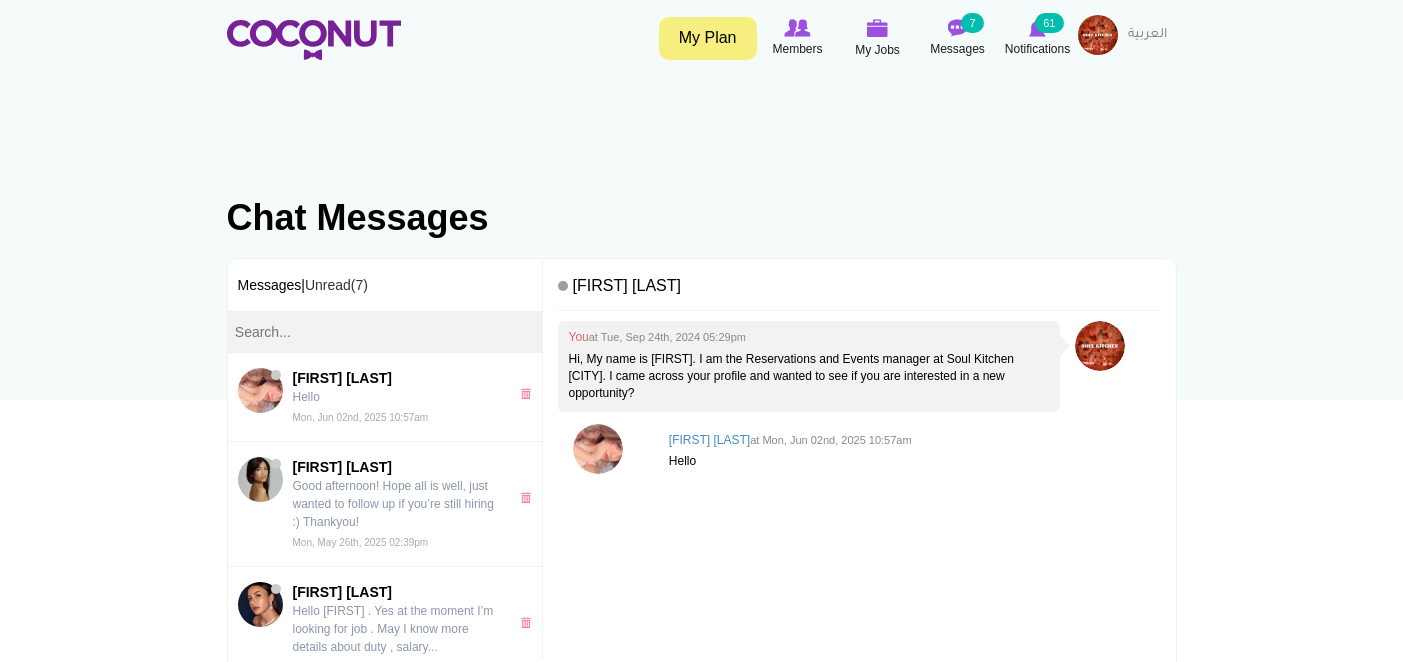 scroll, scrollTop: 0, scrollLeft: 0, axis: both 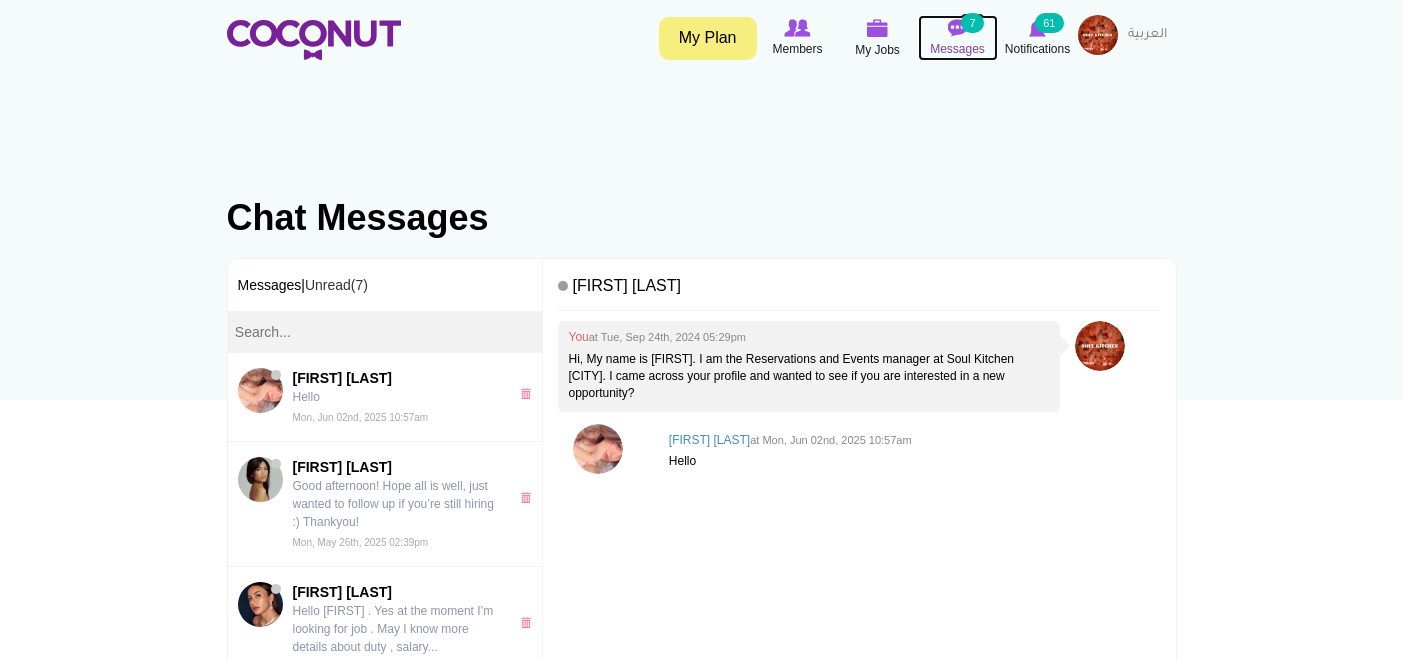 click at bounding box center (958, 28) 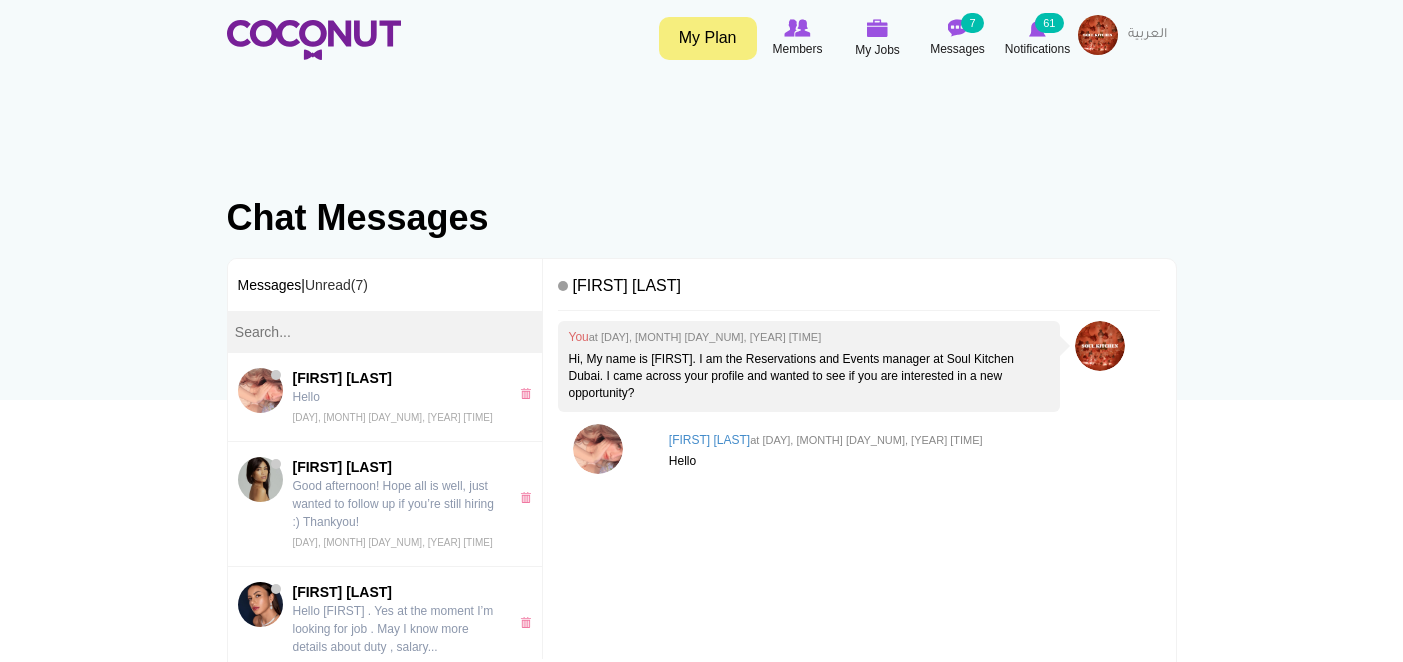 scroll, scrollTop: 0, scrollLeft: 0, axis: both 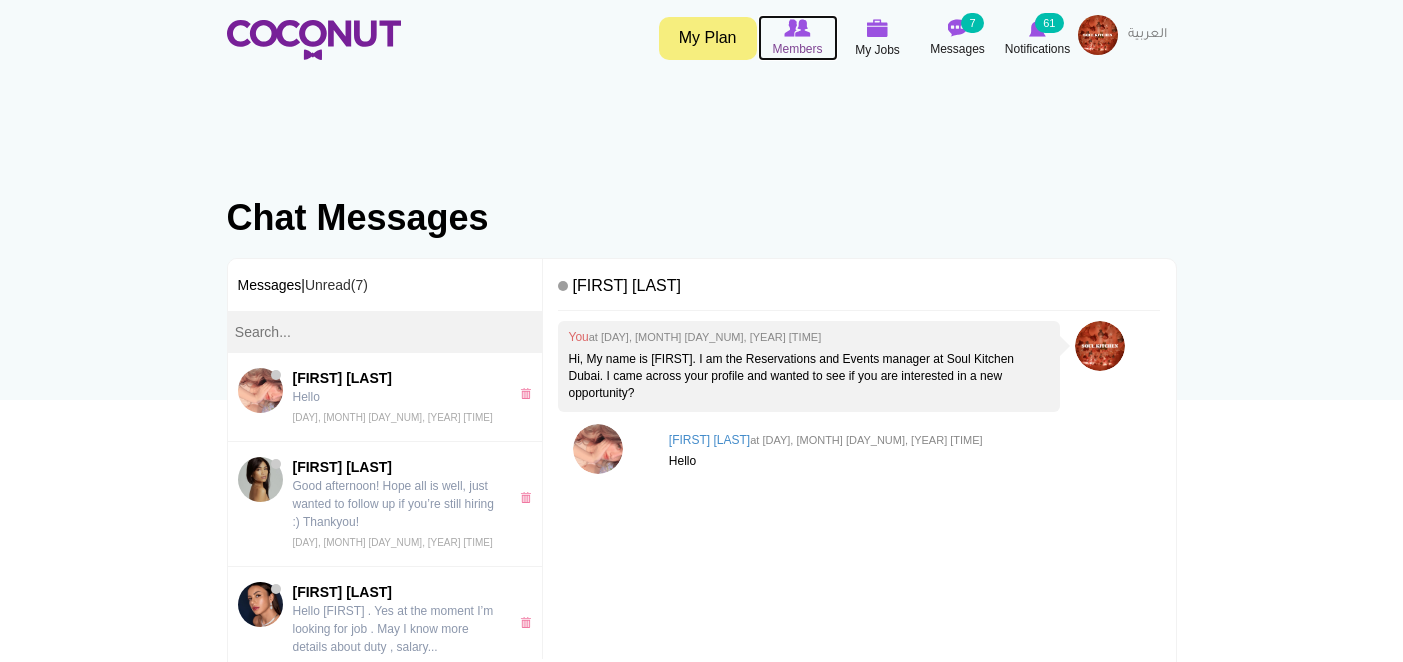 click at bounding box center [798, 28] 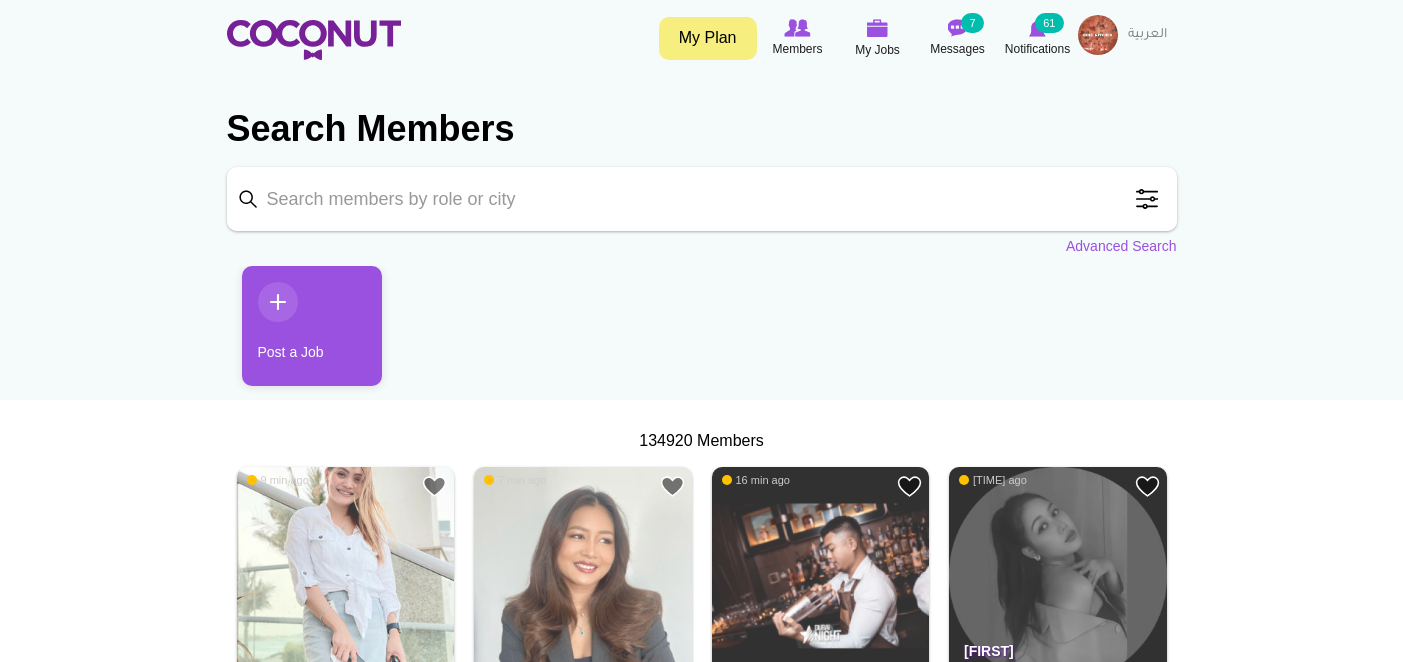 scroll, scrollTop: 0, scrollLeft: 0, axis: both 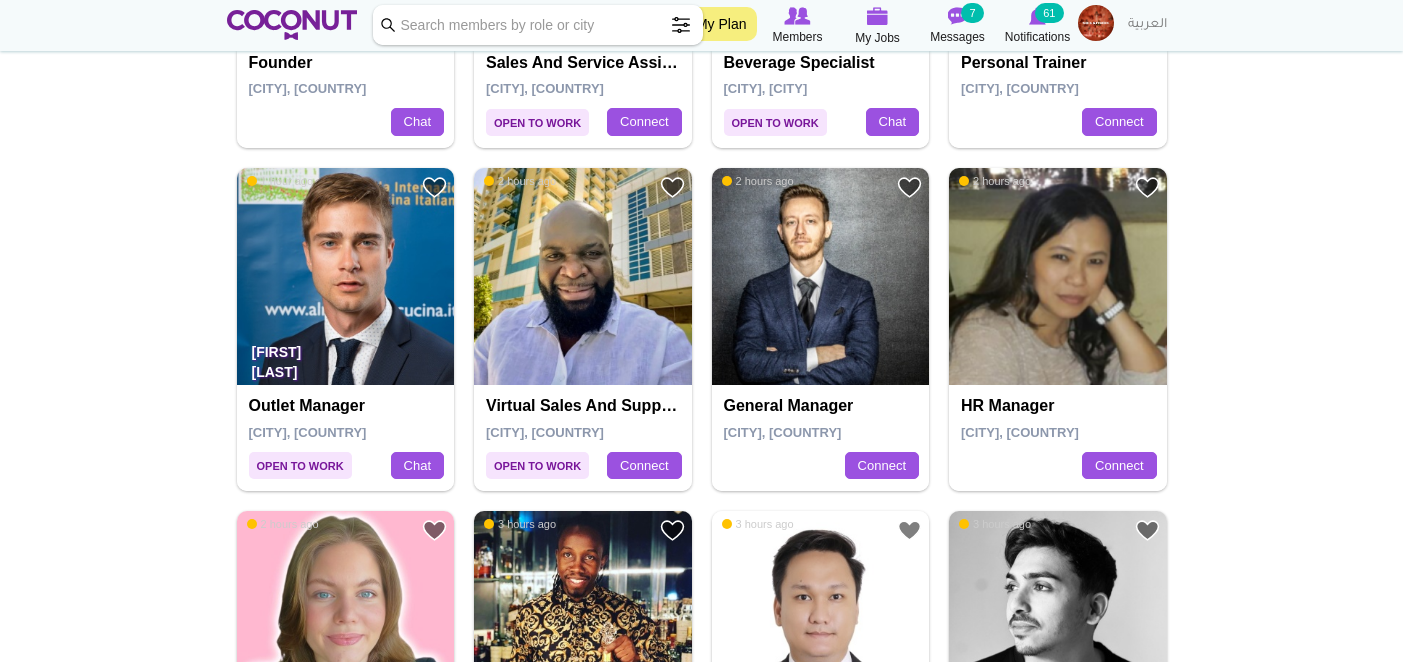 click on "Keyword" at bounding box center (538, 25) 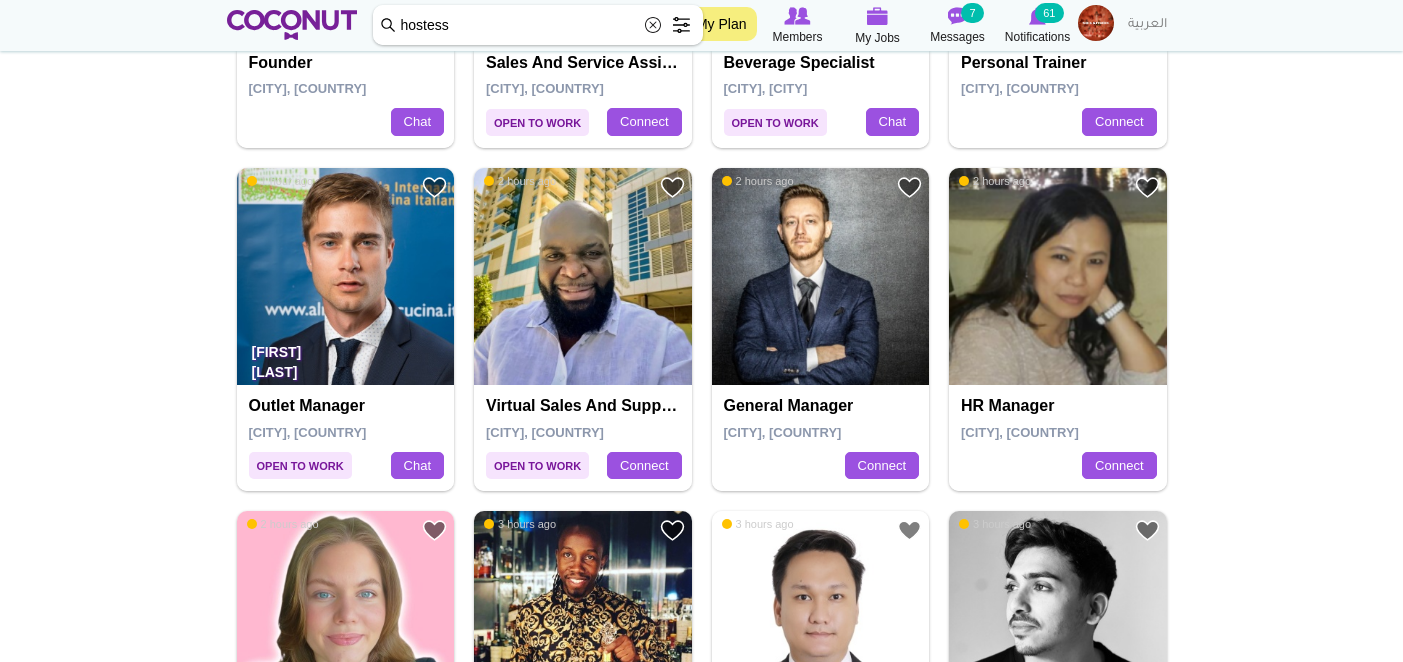 type on "hostess" 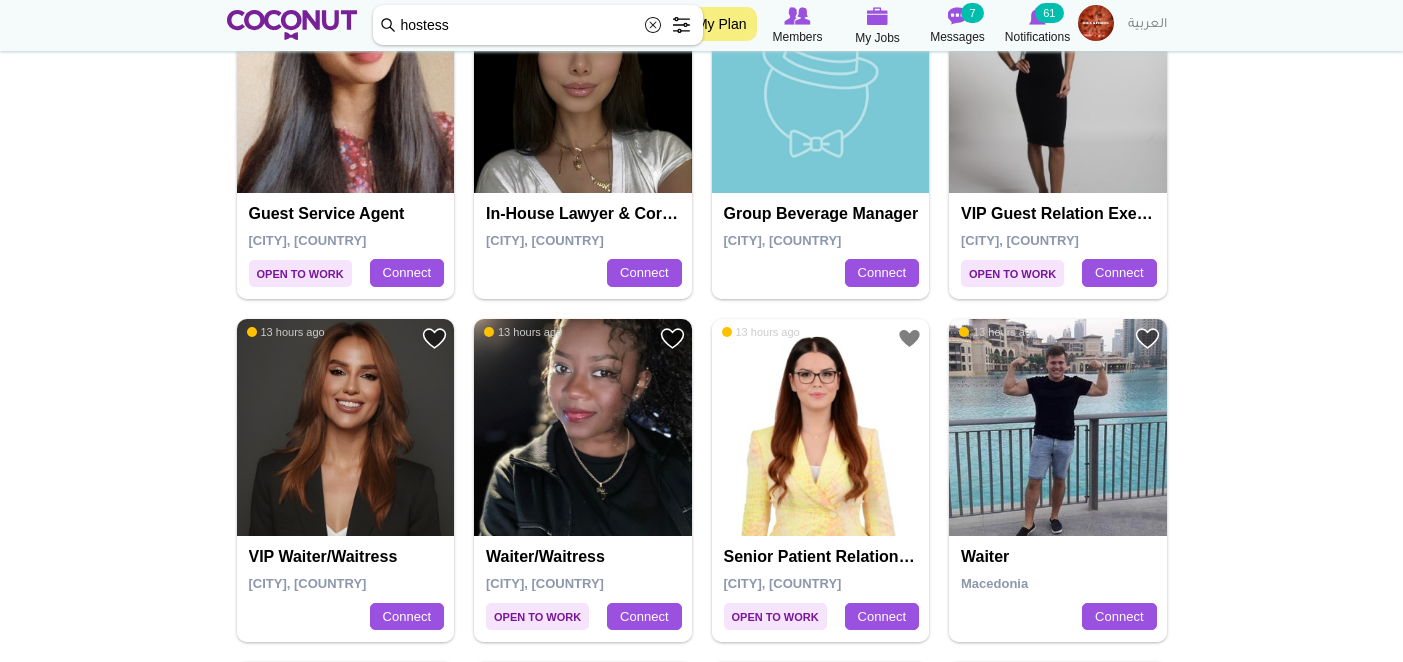 scroll, scrollTop: 2896, scrollLeft: 0, axis: vertical 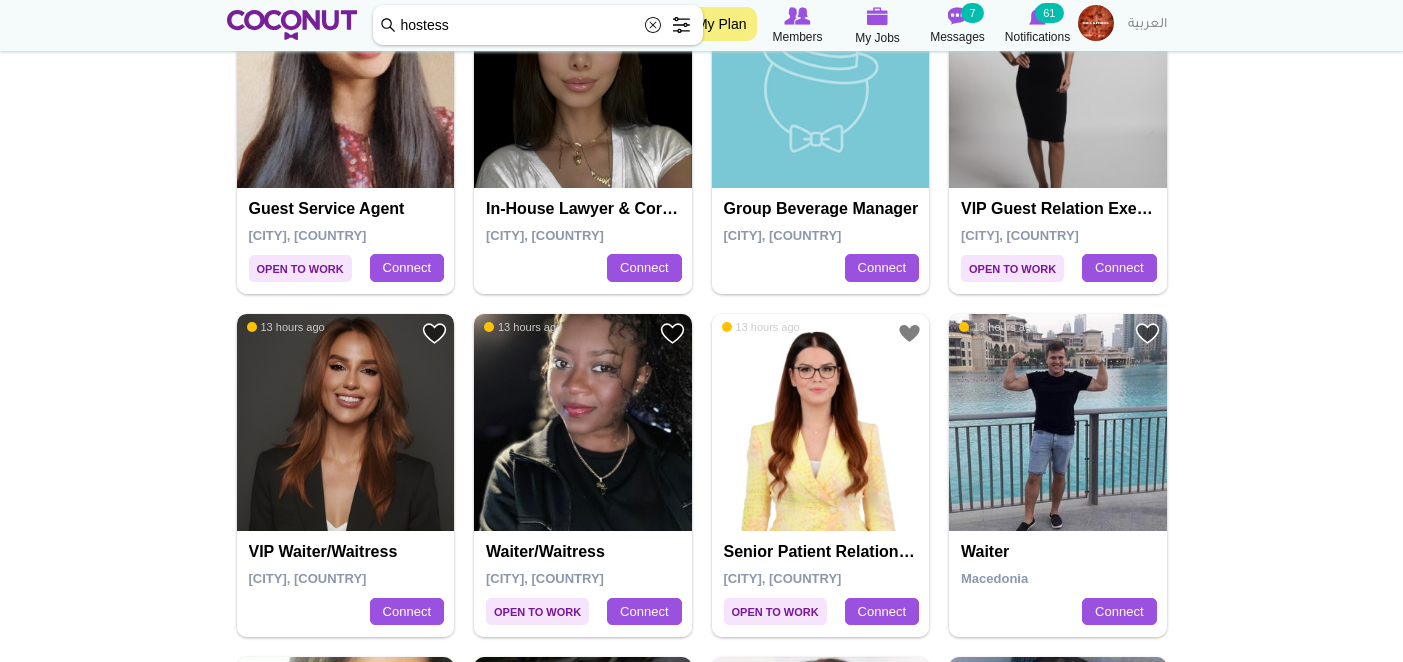 click at bounding box center (346, 423) 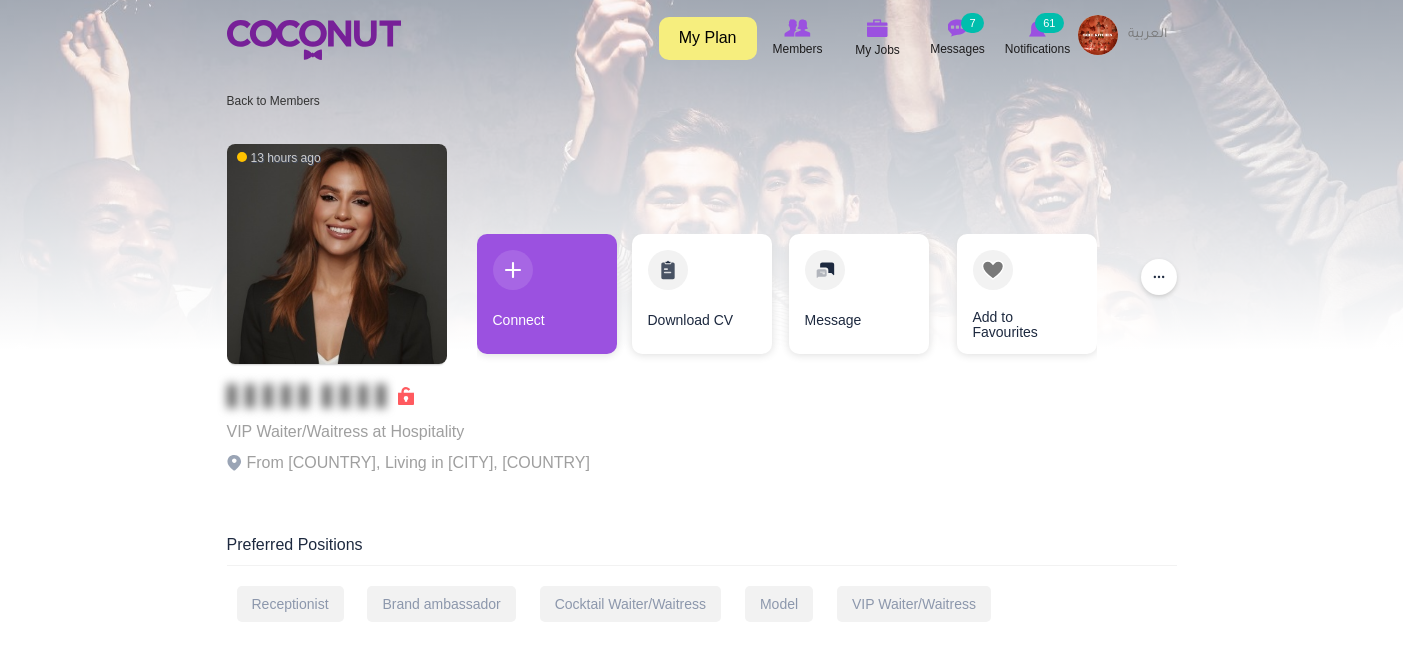 scroll, scrollTop: 0, scrollLeft: 0, axis: both 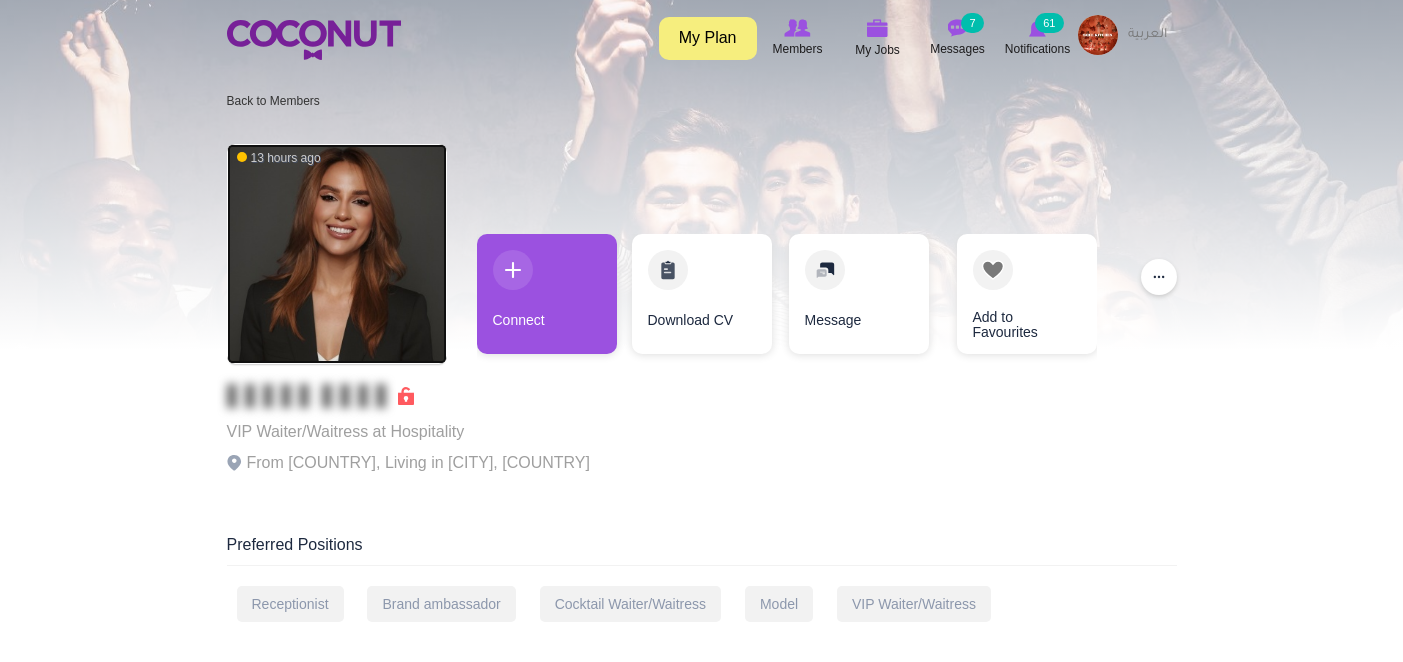 click at bounding box center [337, 254] 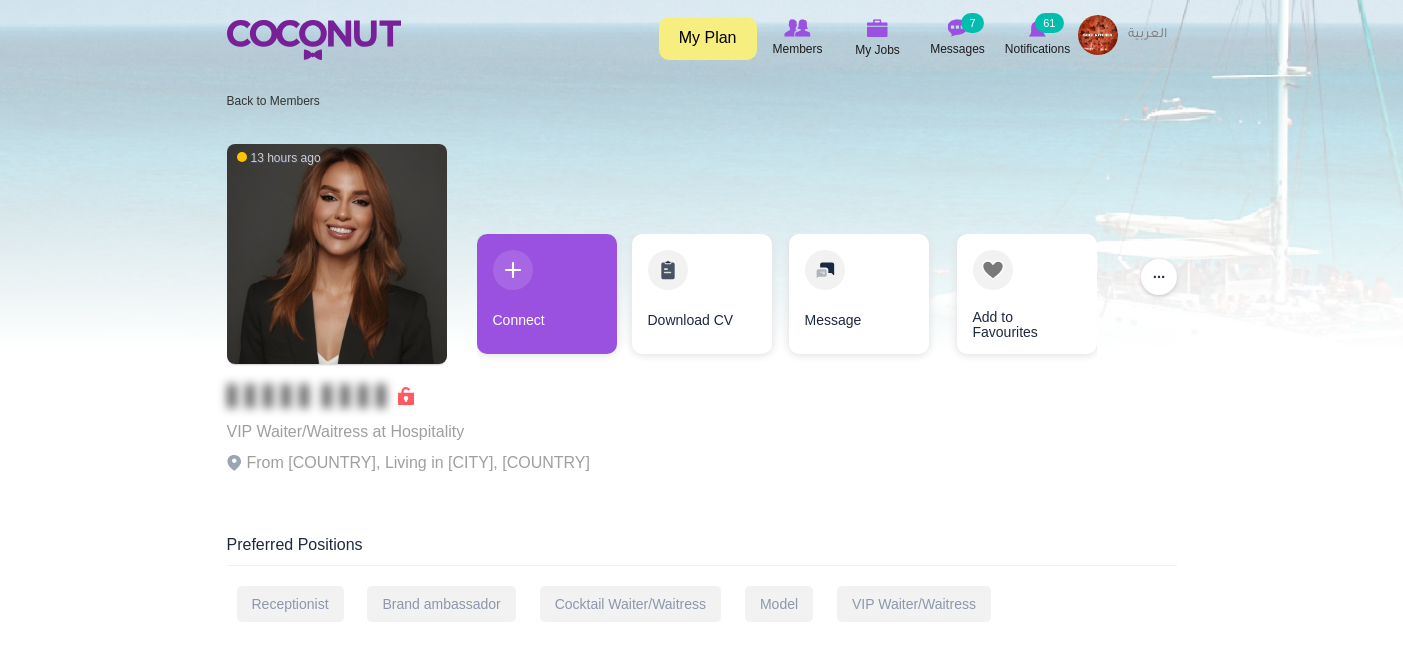 scroll, scrollTop: 0, scrollLeft: 0, axis: both 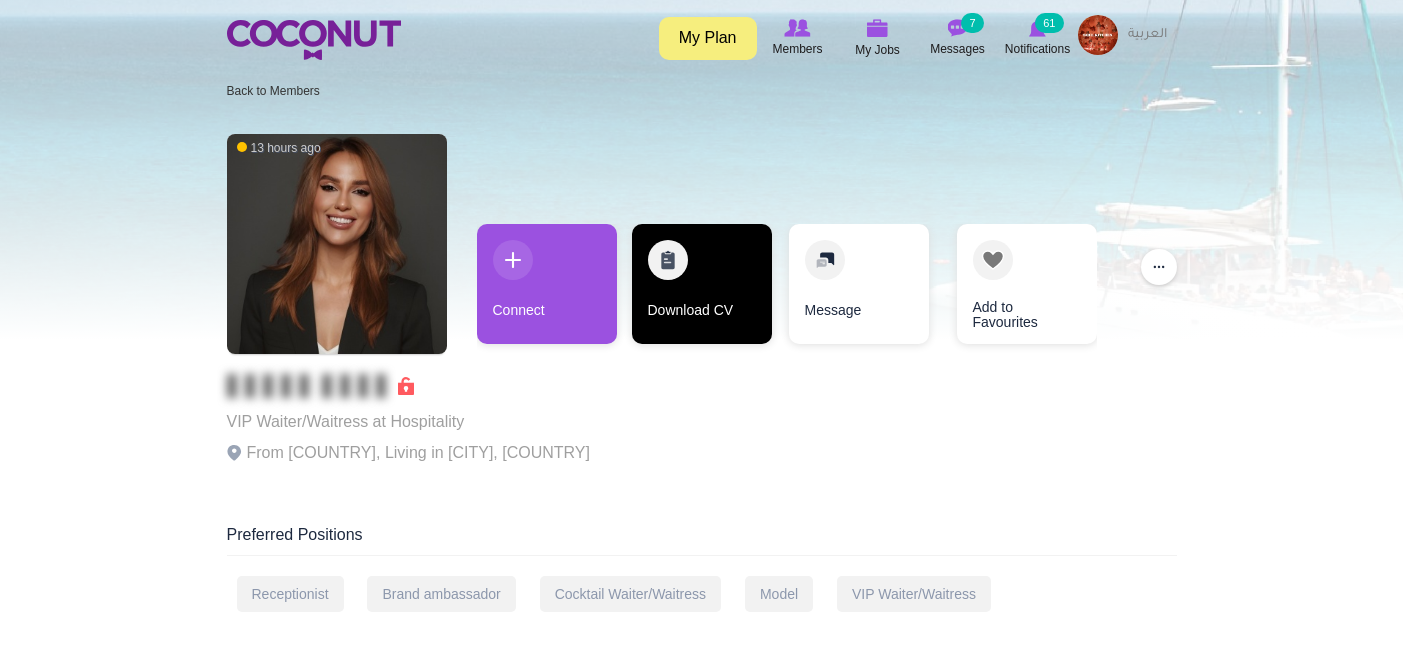 click on "Download CV" at bounding box center [702, 284] 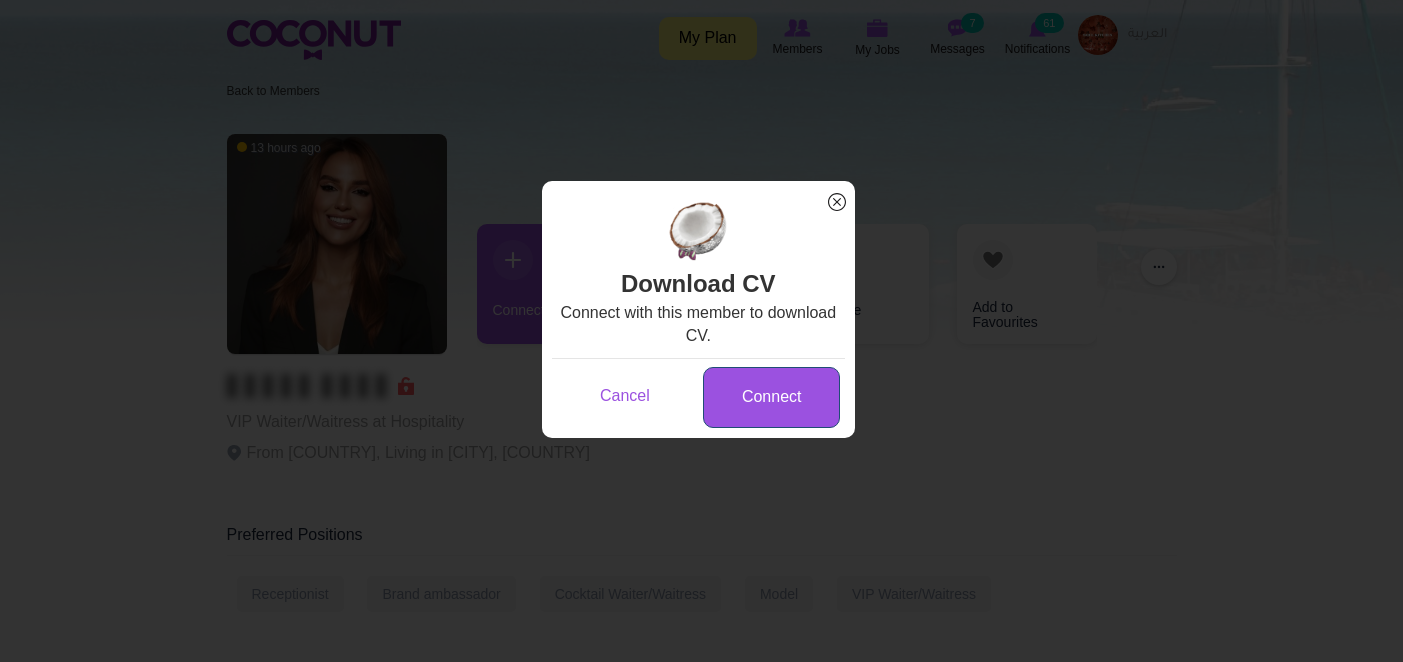 click on "Connect" at bounding box center [771, 397] 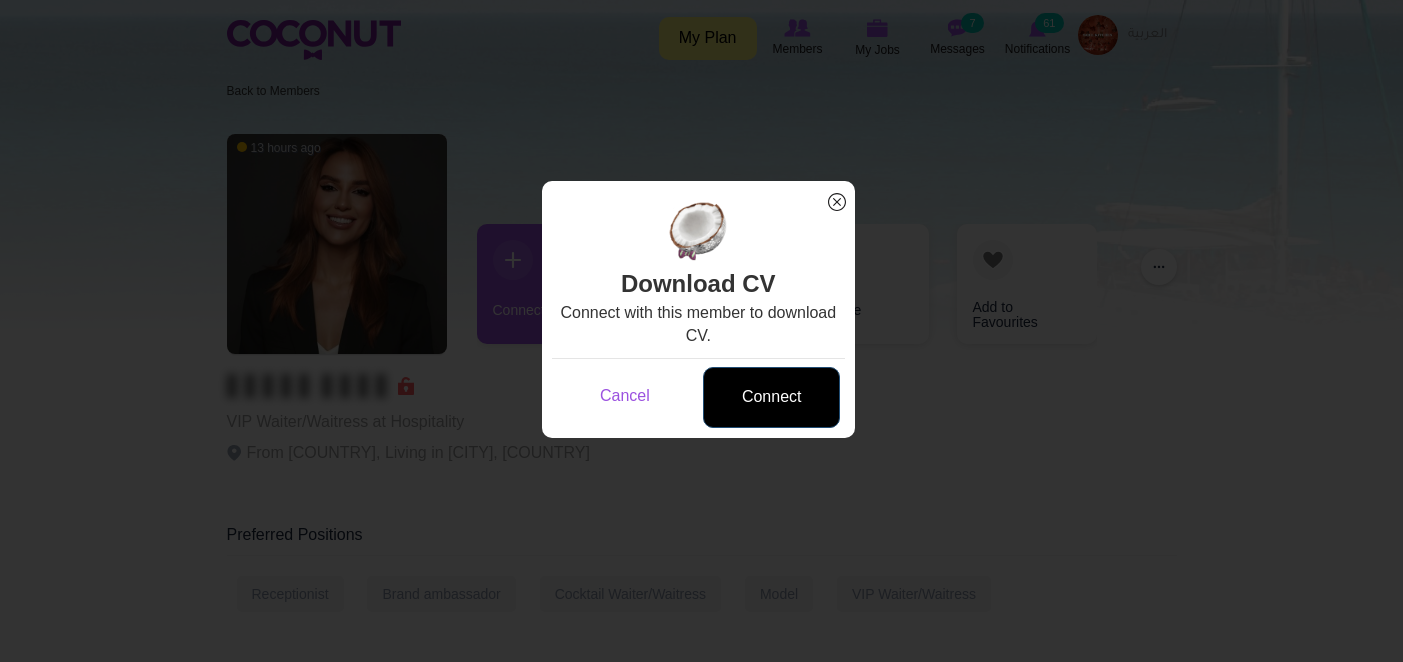 scroll, scrollTop: 0, scrollLeft: 0, axis: both 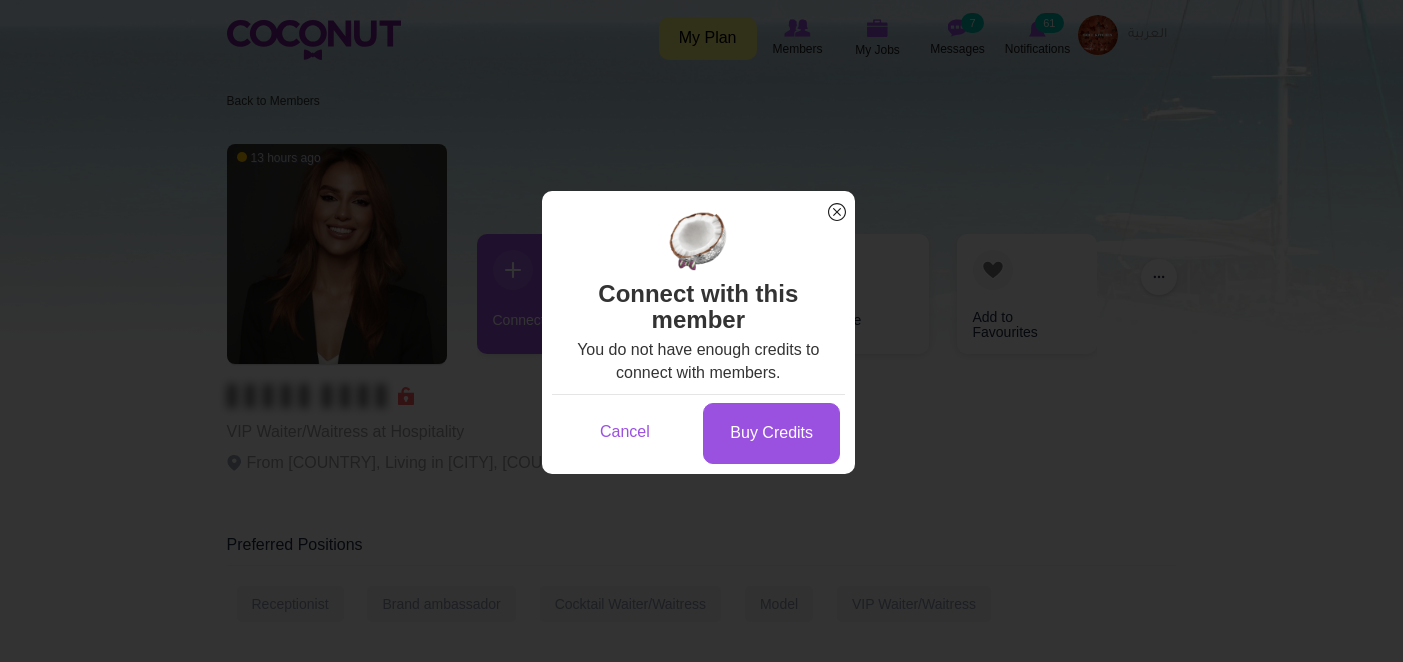 click on "x" at bounding box center (837, 212) 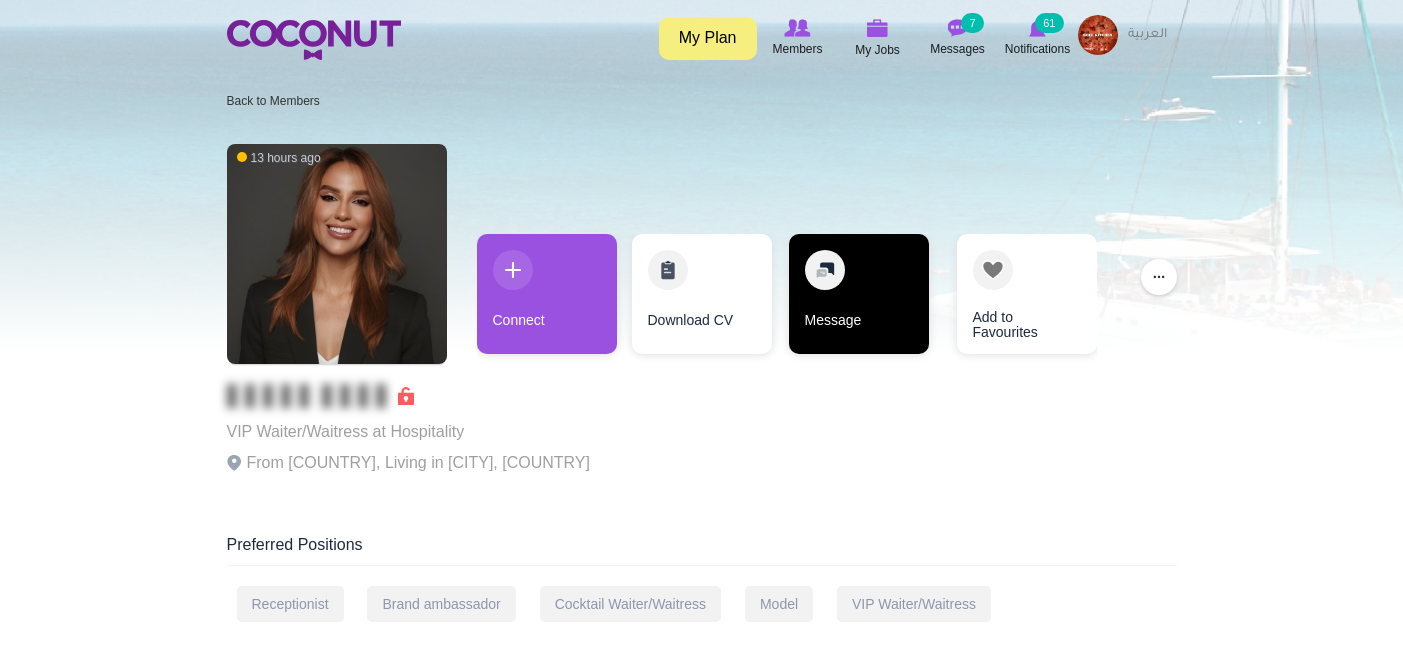 click on "Message" at bounding box center [859, 294] 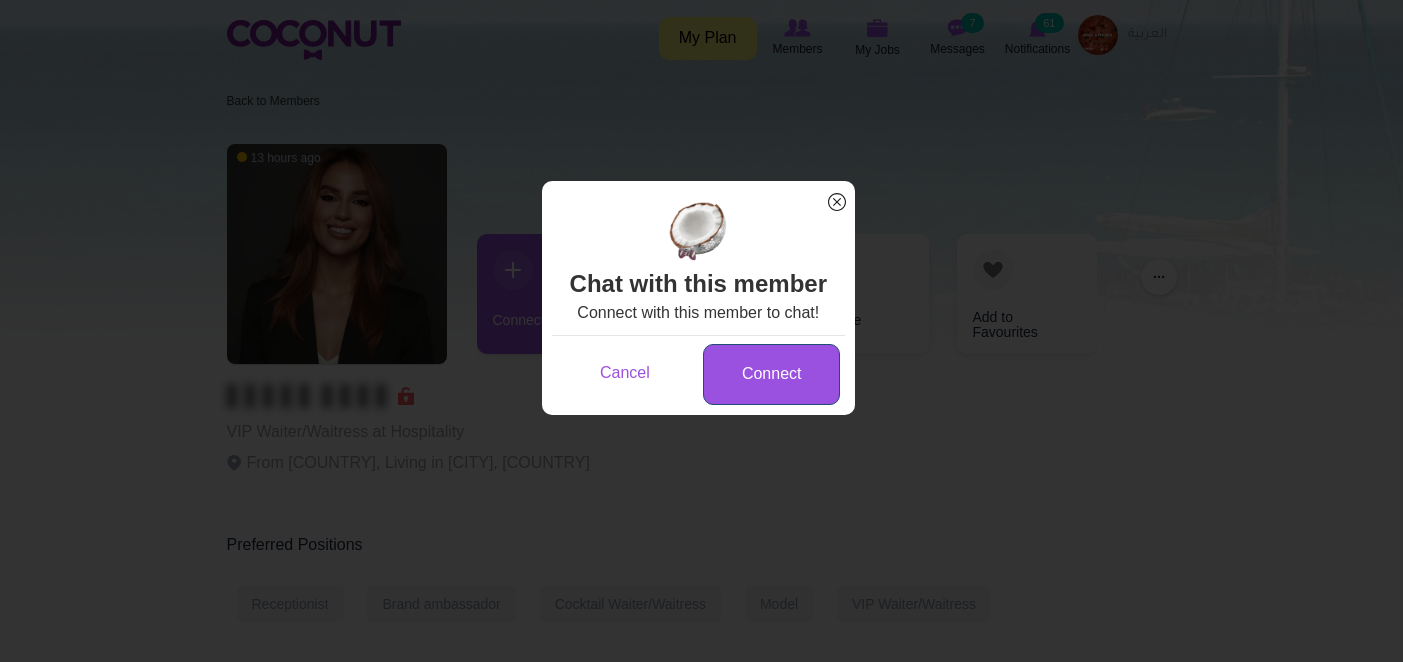 click on "Connect" at bounding box center [771, 374] 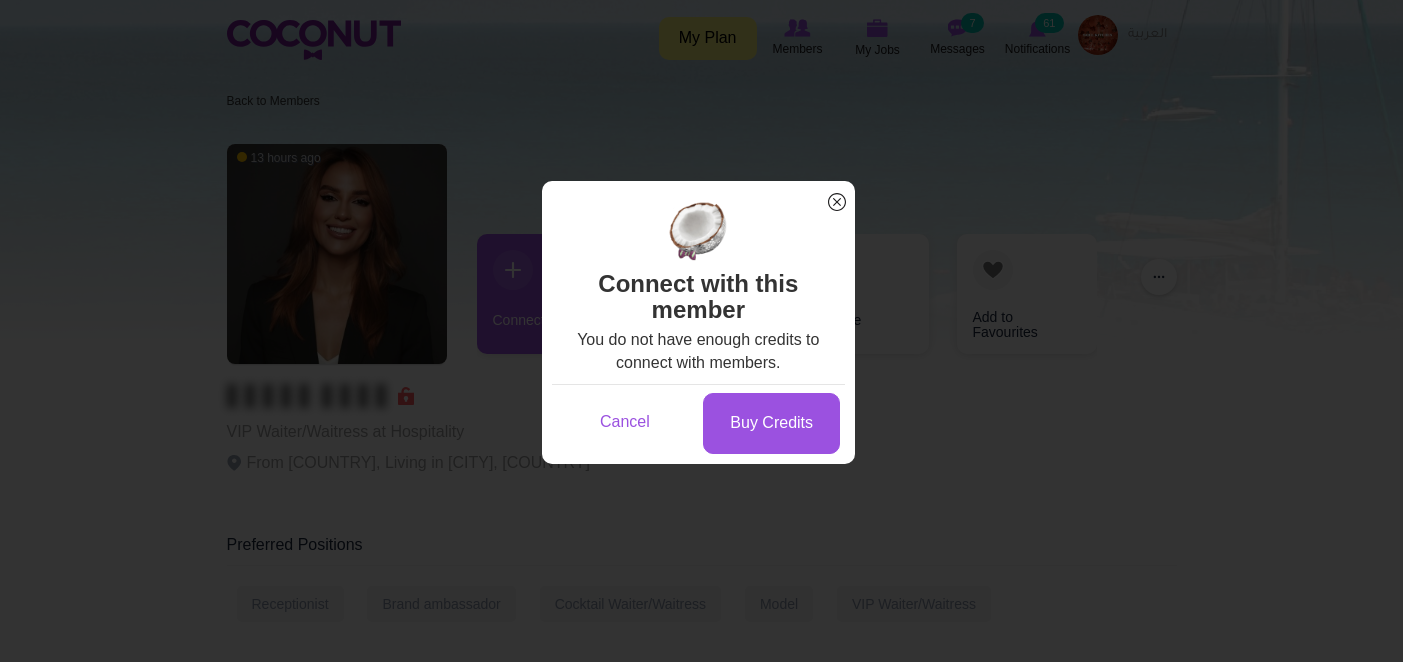 click on "x" at bounding box center (837, 202) 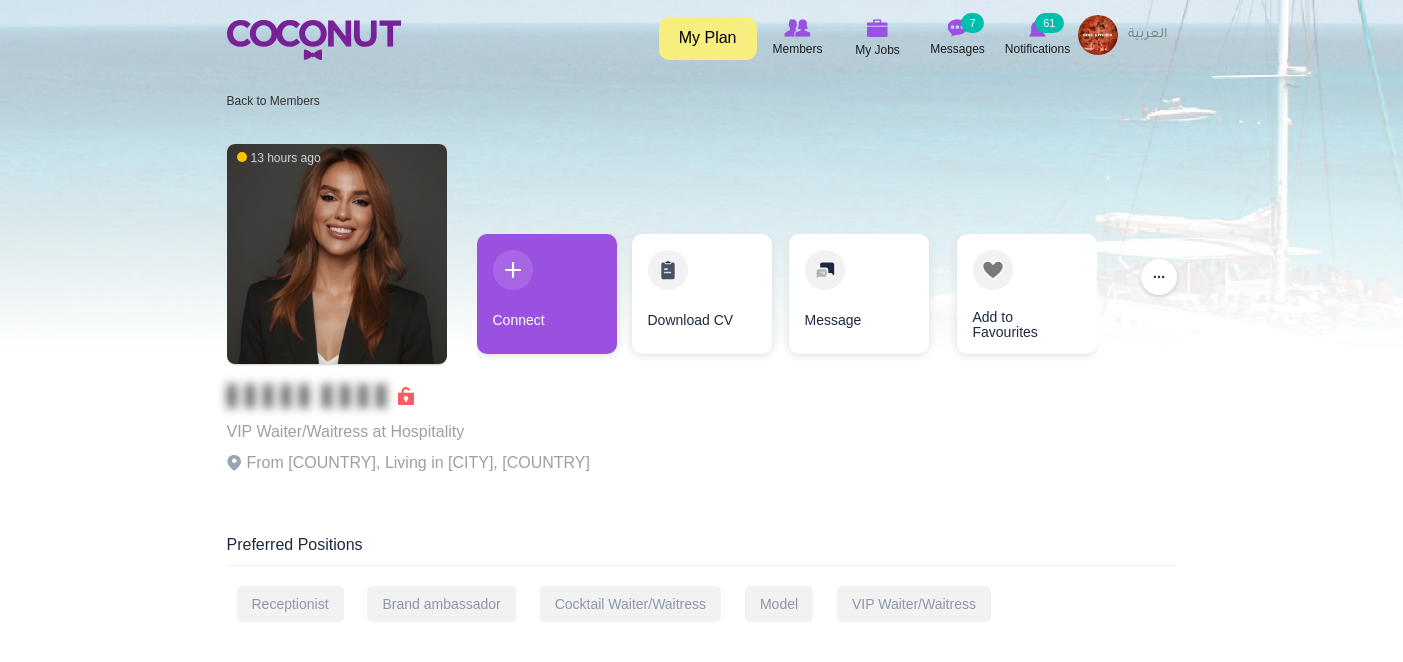 click on "My Plan" at bounding box center (708, 38) 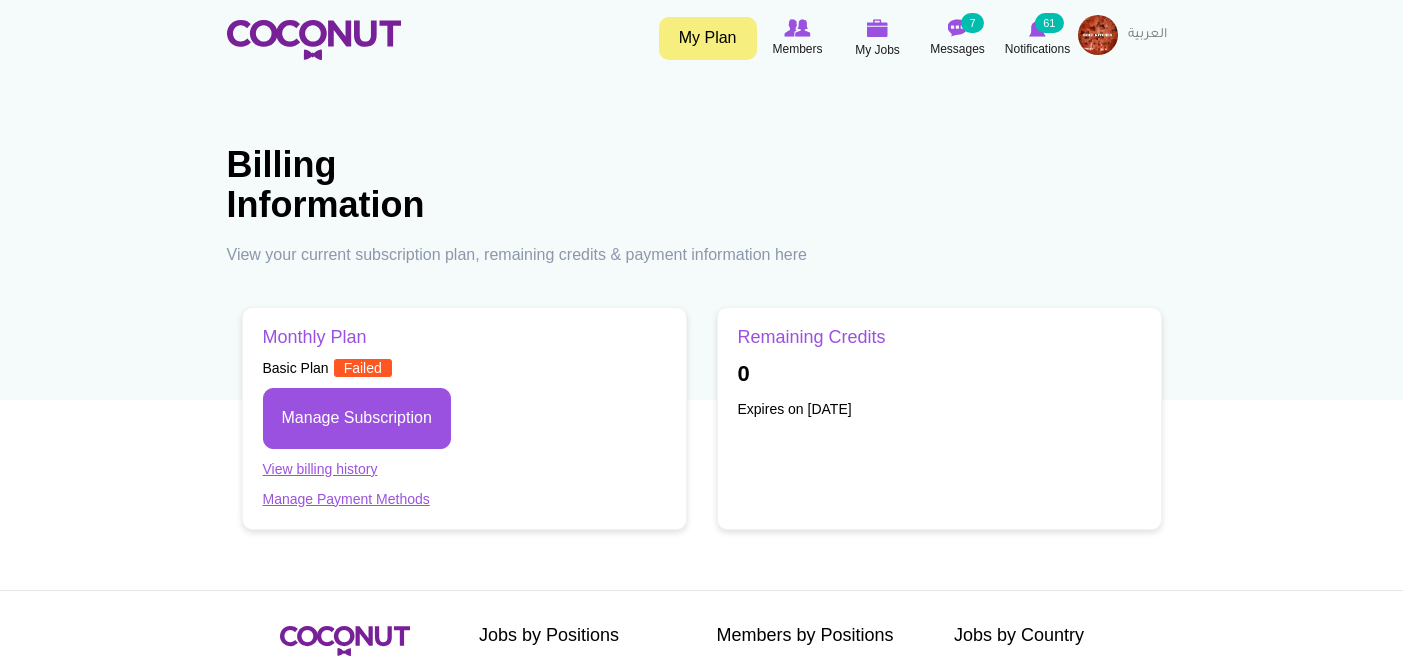 scroll, scrollTop: 0, scrollLeft: 0, axis: both 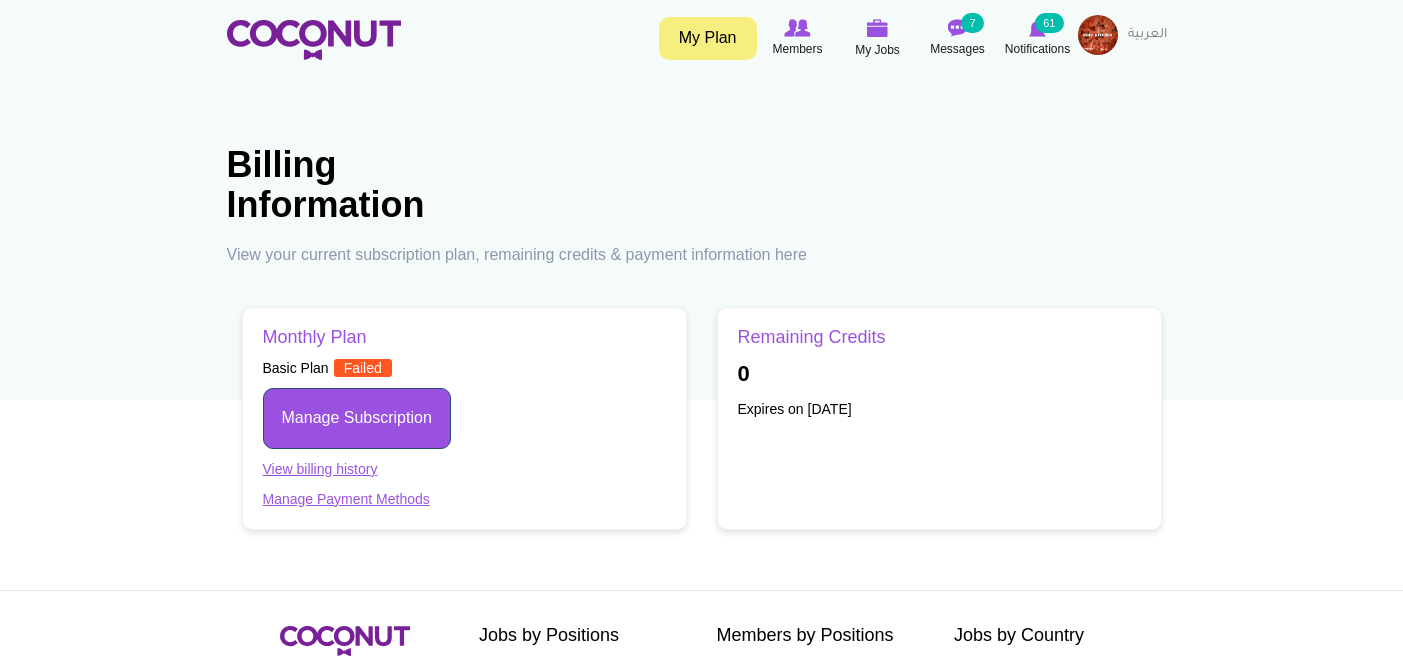 click on "Manage Subscription" at bounding box center (357, 418) 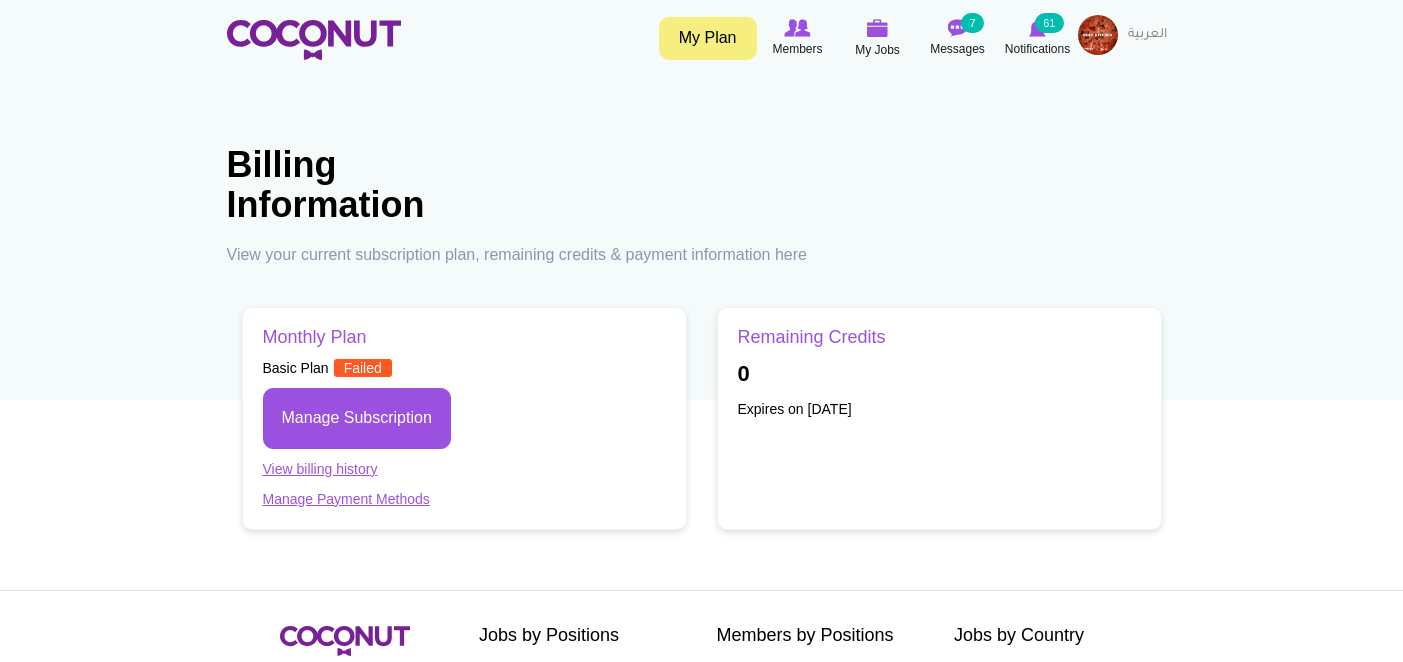 scroll, scrollTop: 0, scrollLeft: 0, axis: both 